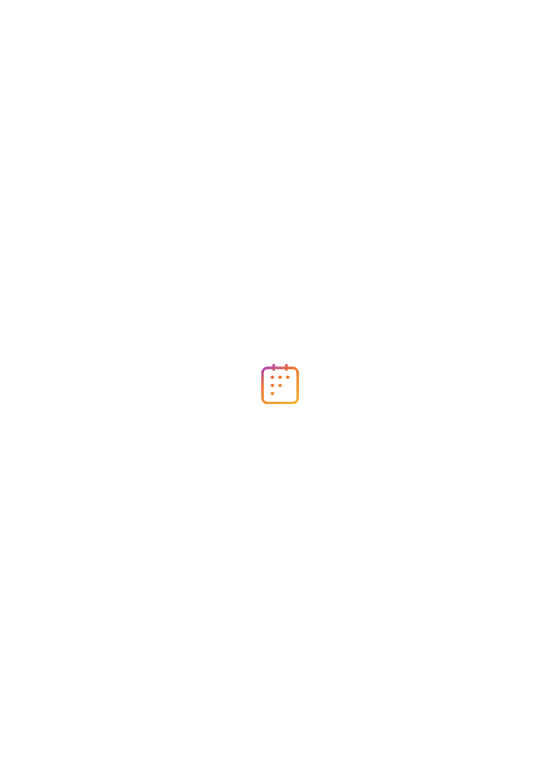 scroll, scrollTop: 0, scrollLeft: 0, axis: both 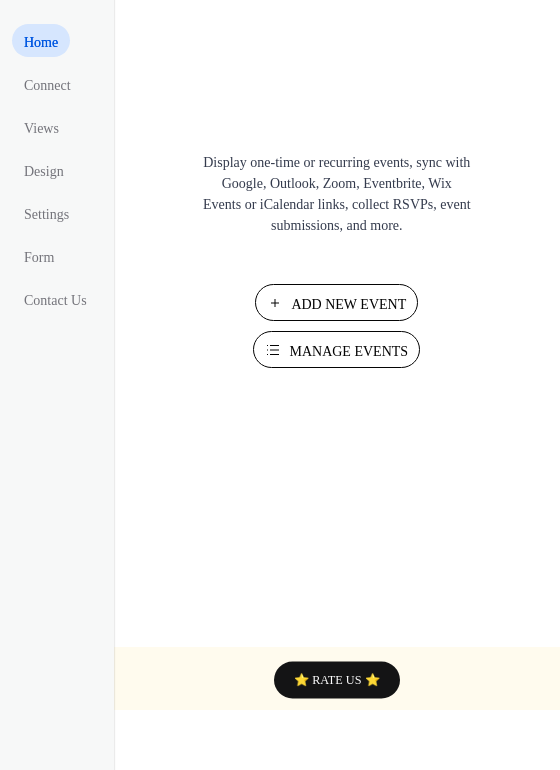 click on "Add New Event" at bounding box center [348, 304] 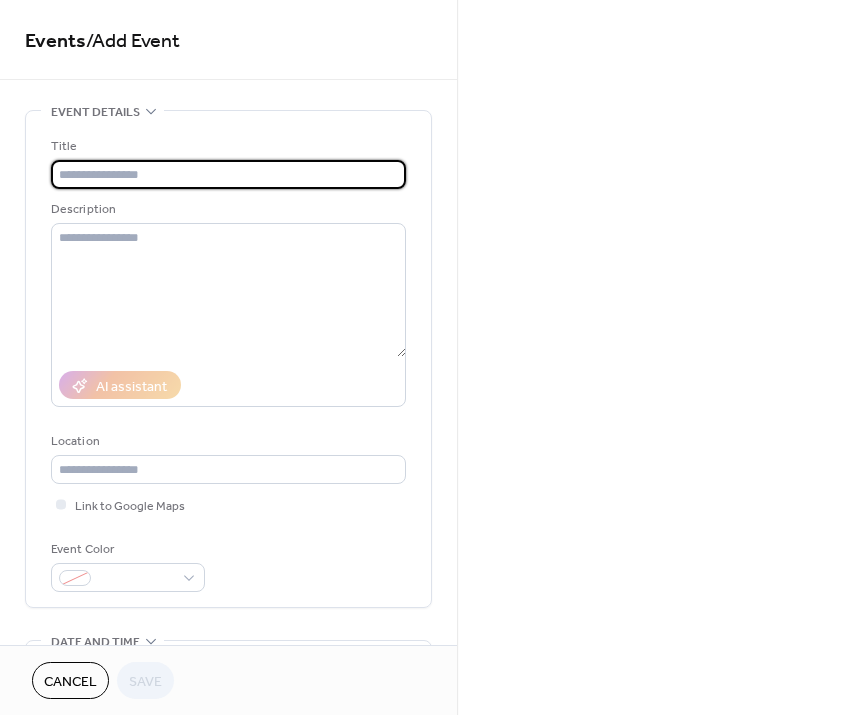 scroll, scrollTop: 0, scrollLeft: 0, axis: both 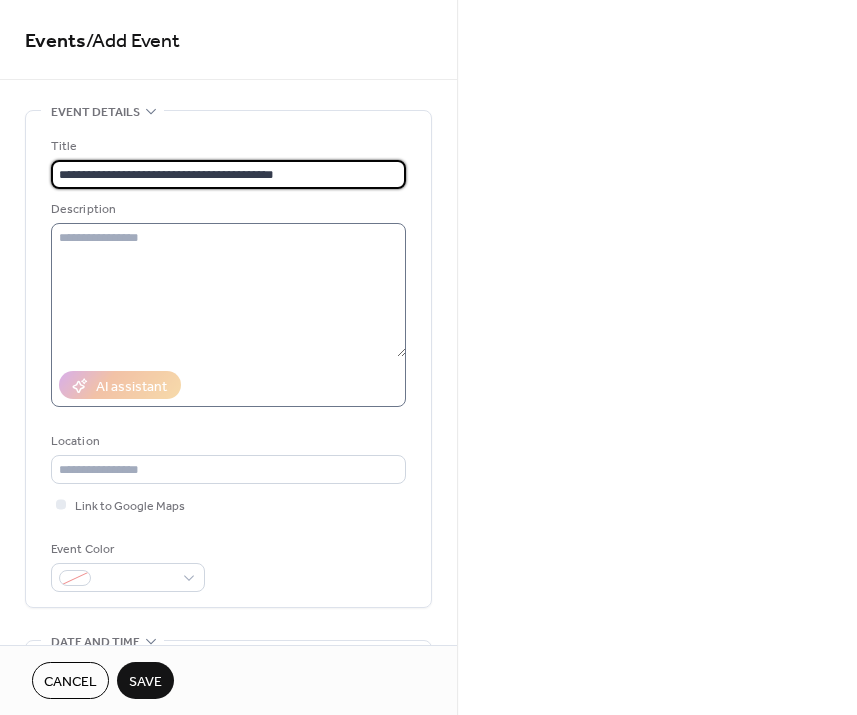 type on "**********" 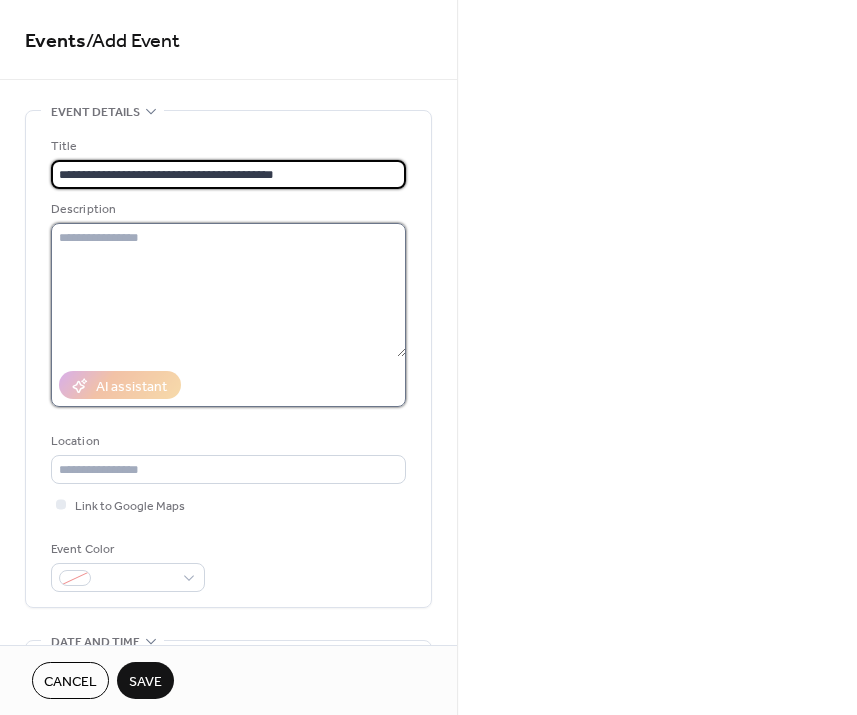 click at bounding box center [228, 290] 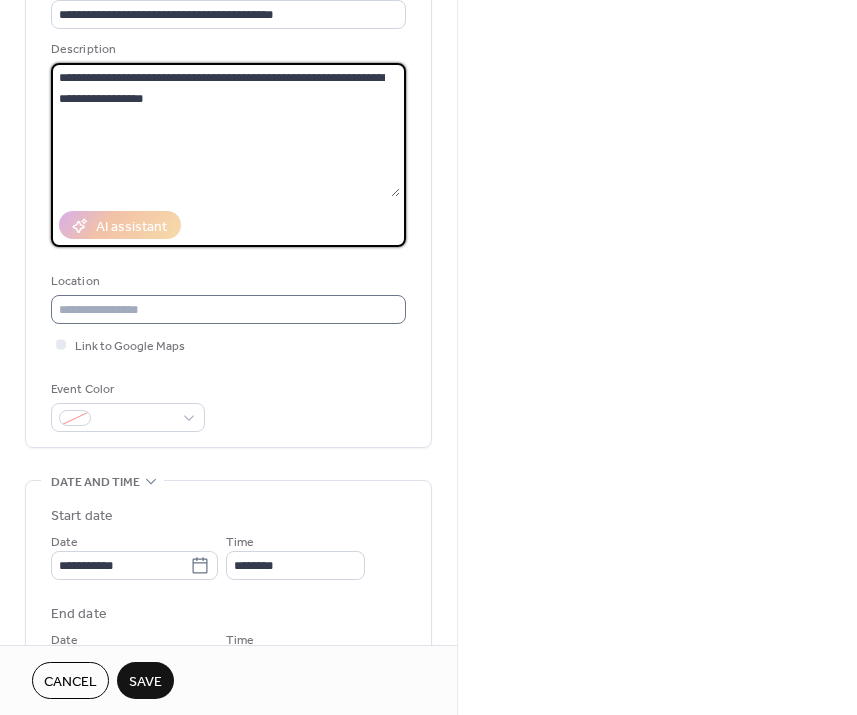 scroll, scrollTop: 200, scrollLeft: 0, axis: vertical 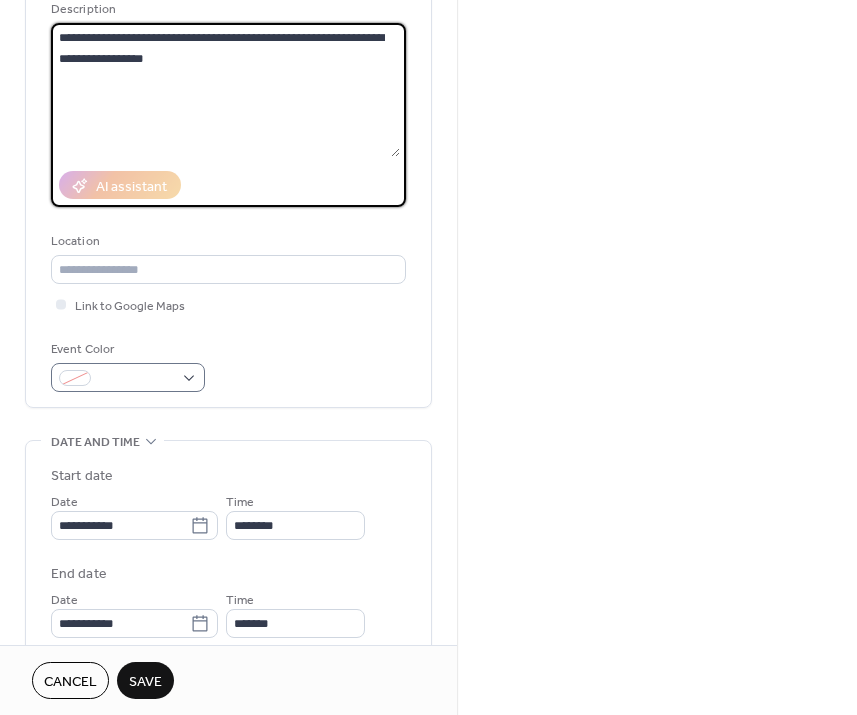 type on "**********" 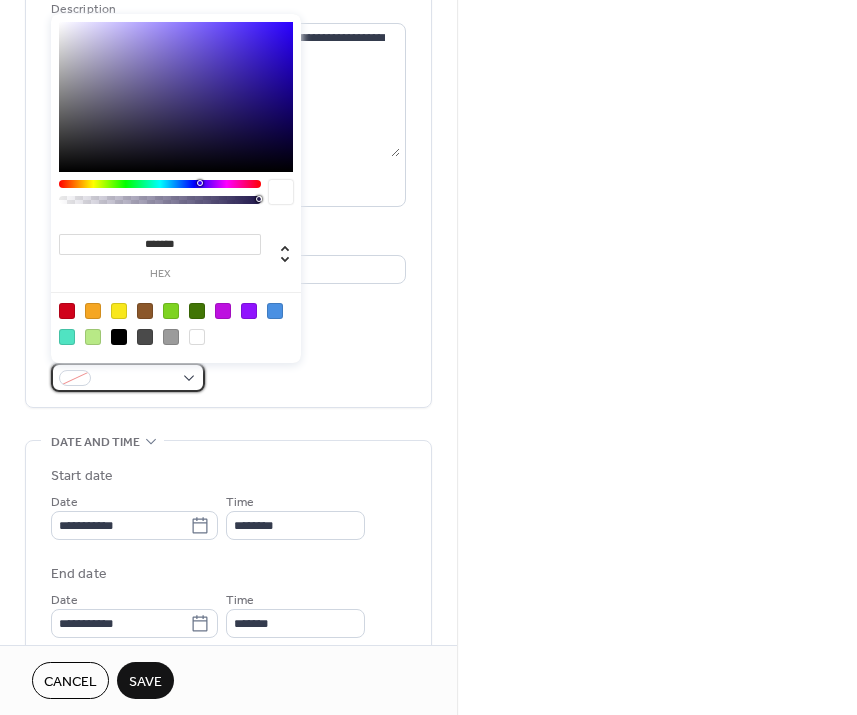 click at bounding box center (128, 377) 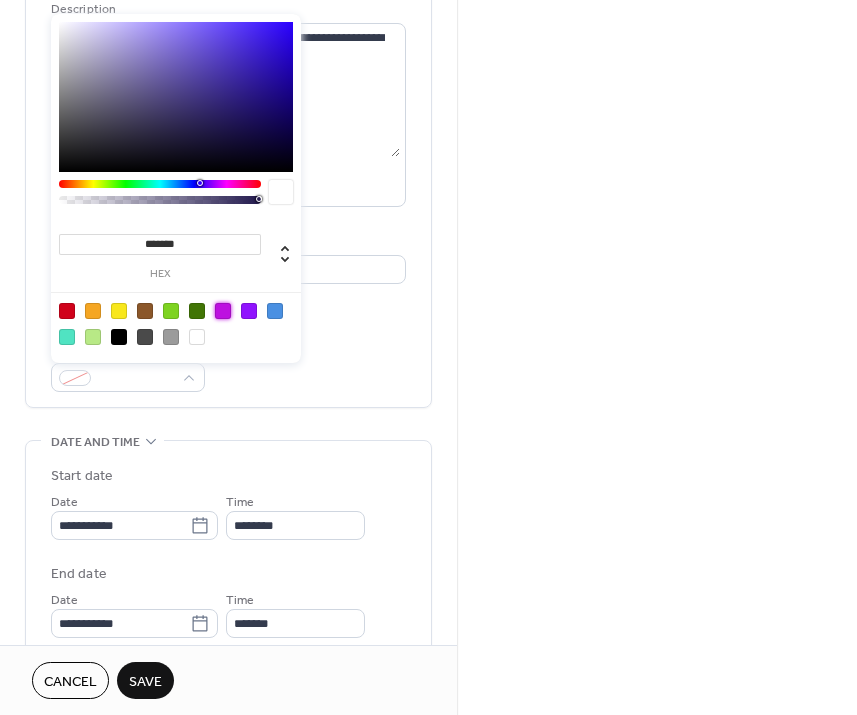 click at bounding box center (223, 311) 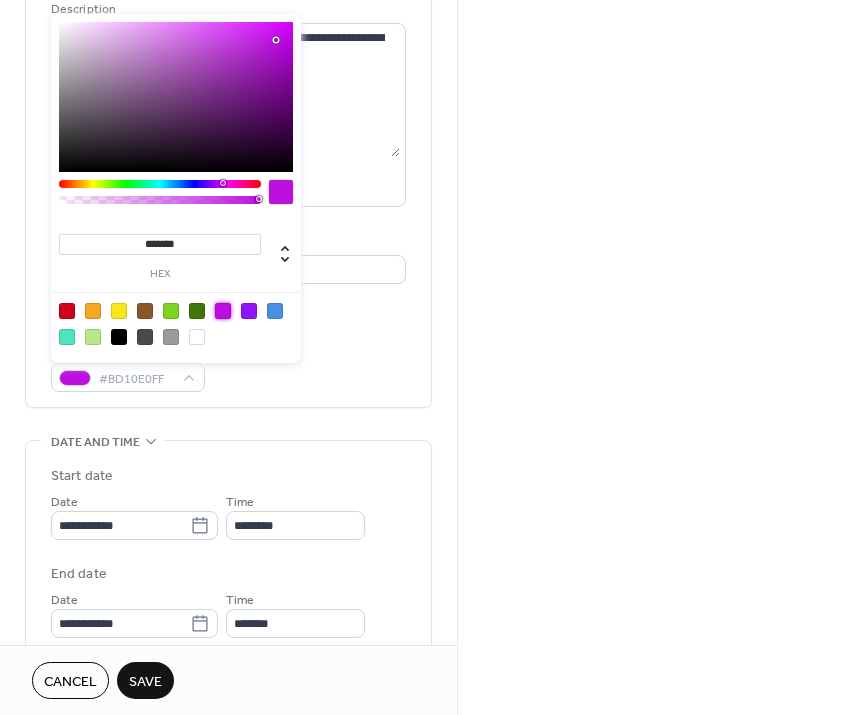 click on "Event Color #BD10E0FF" at bounding box center (228, 365) 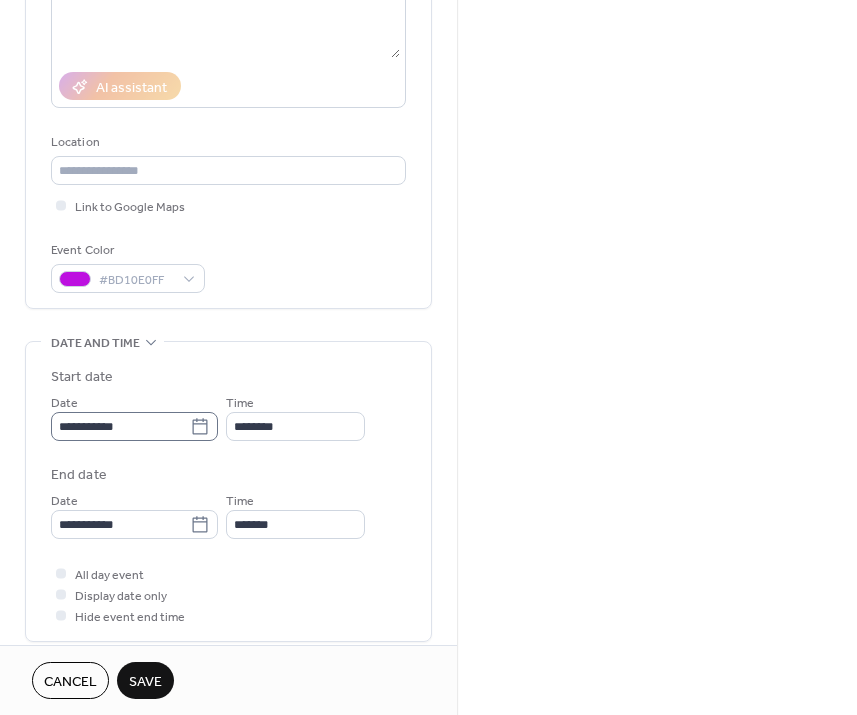 scroll, scrollTop: 300, scrollLeft: 0, axis: vertical 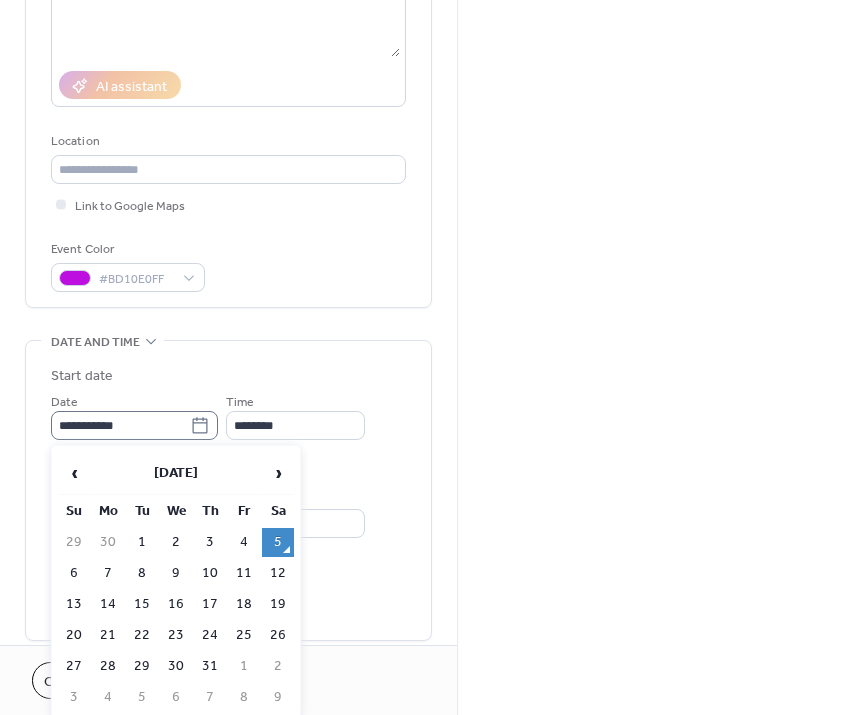 click 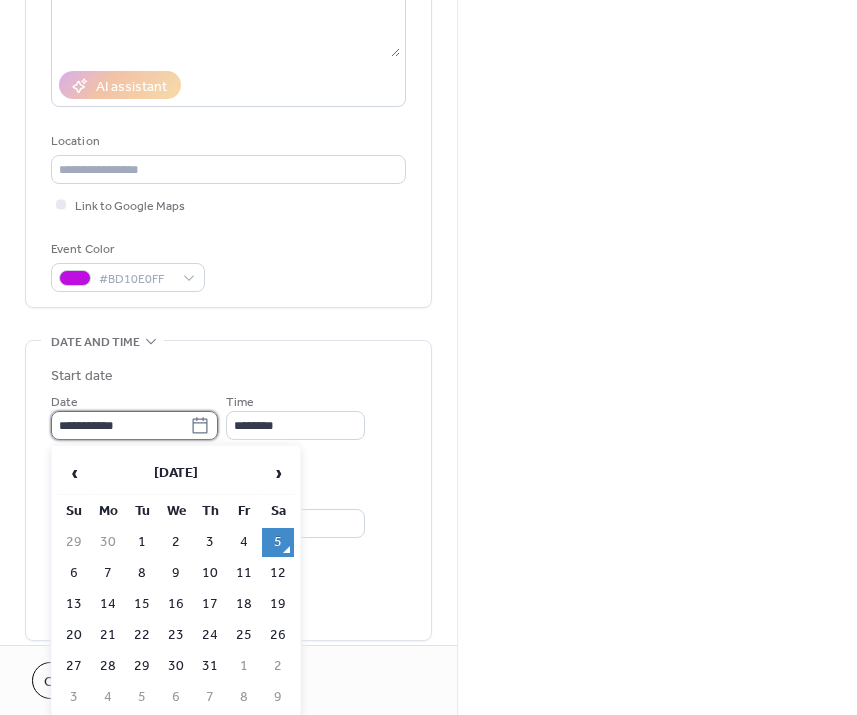 click on "**********" at bounding box center (120, 425) 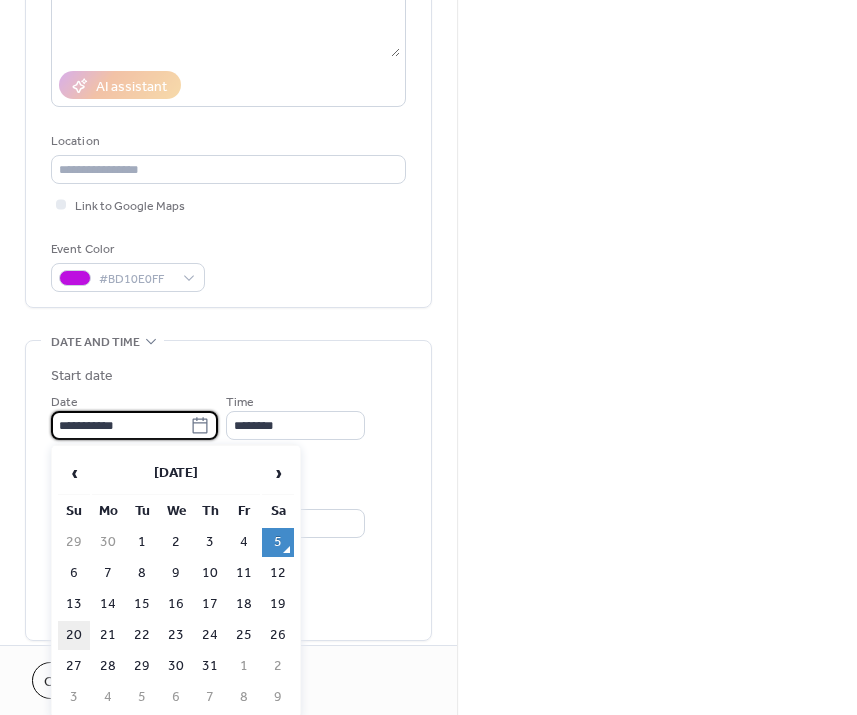 click on "20" at bounding box center [74, 635] 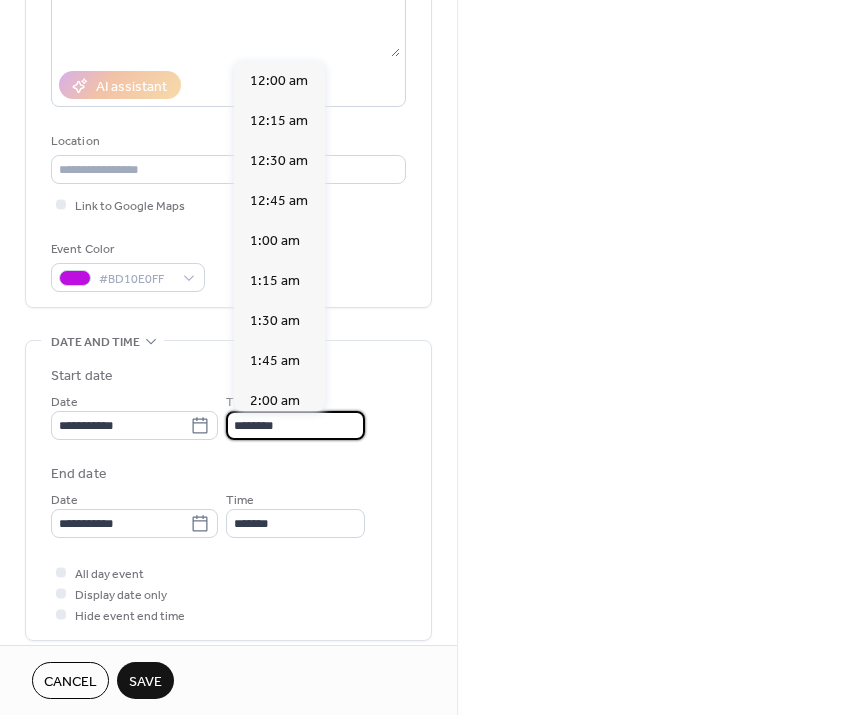 scroll, scrollTop: 1968, scrollLeft: 0, axis: vertical 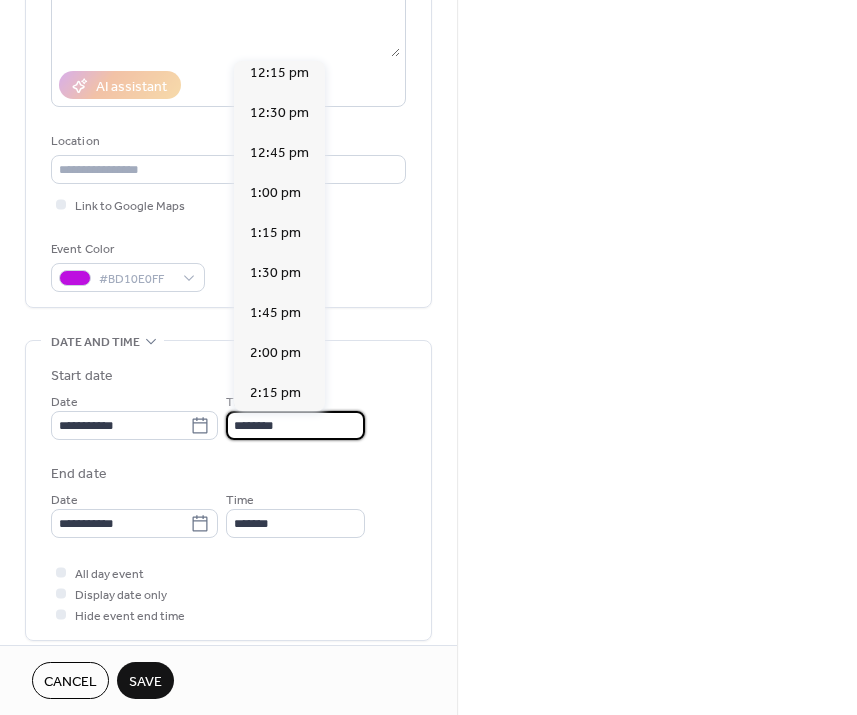 click on "********" at bounding box center (295, 425) 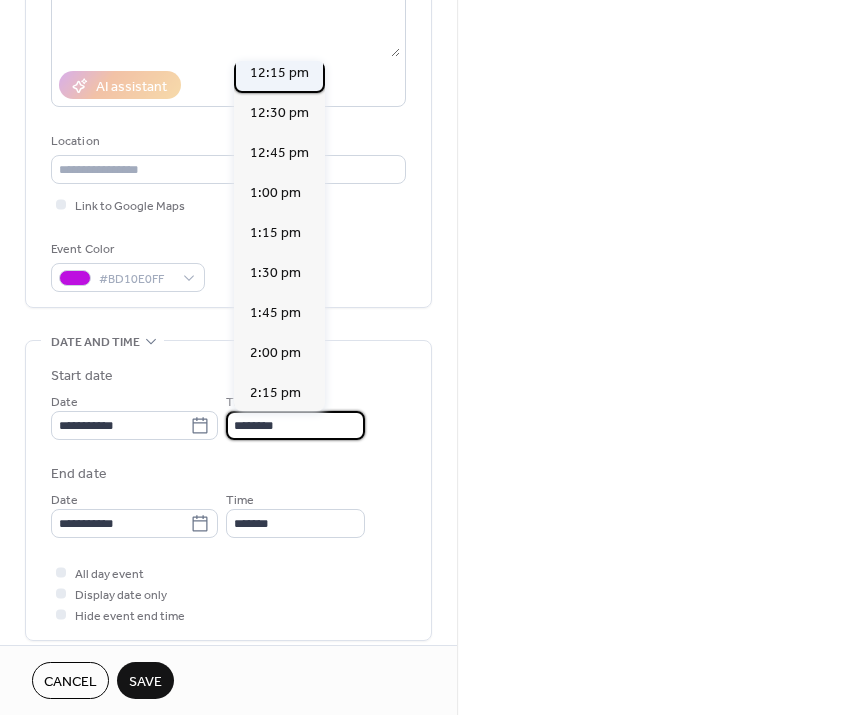click on "12:15 pm" at bounding box center (279, 73) 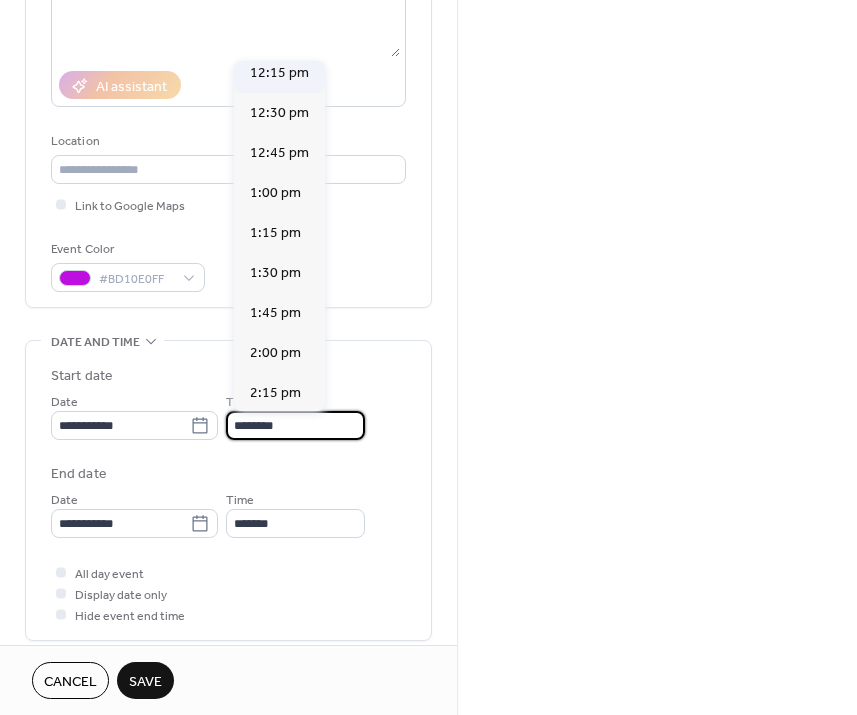 type on "********" 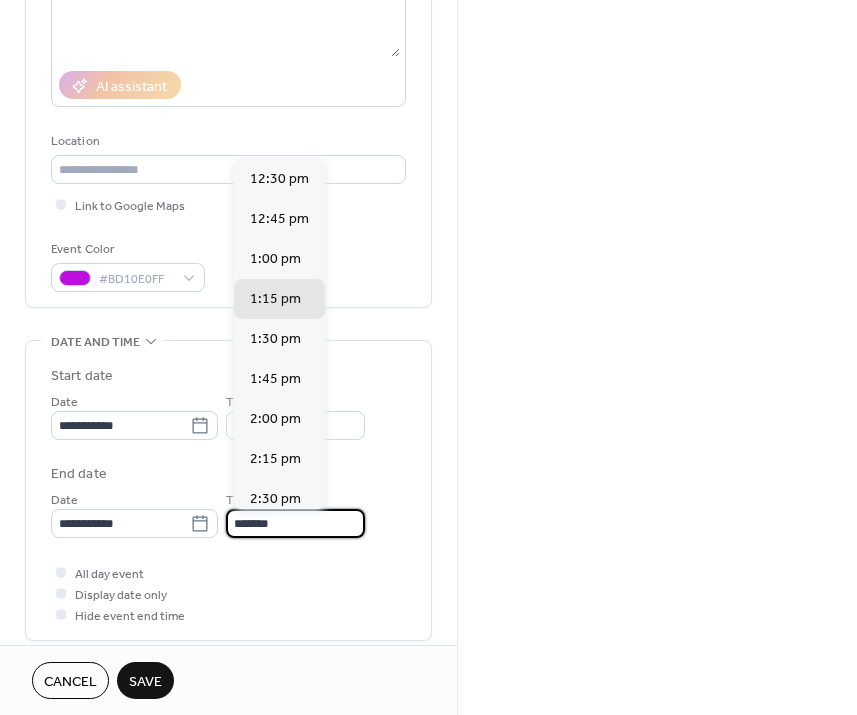 click on "*******" at bounding box center (295, 523) 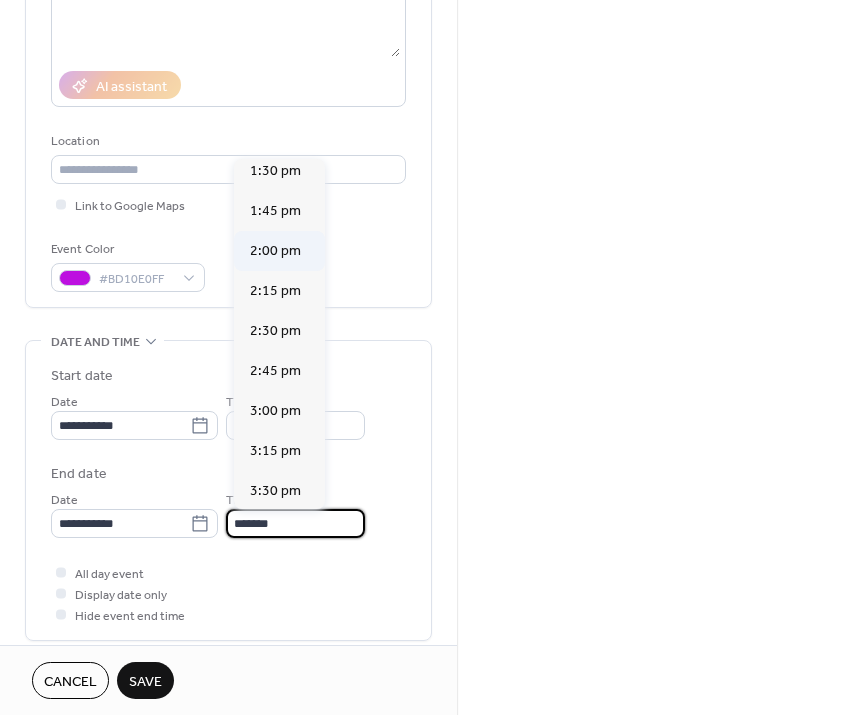 scroll, scrollTop: 200, scrollLeft: 0, axis: vertical 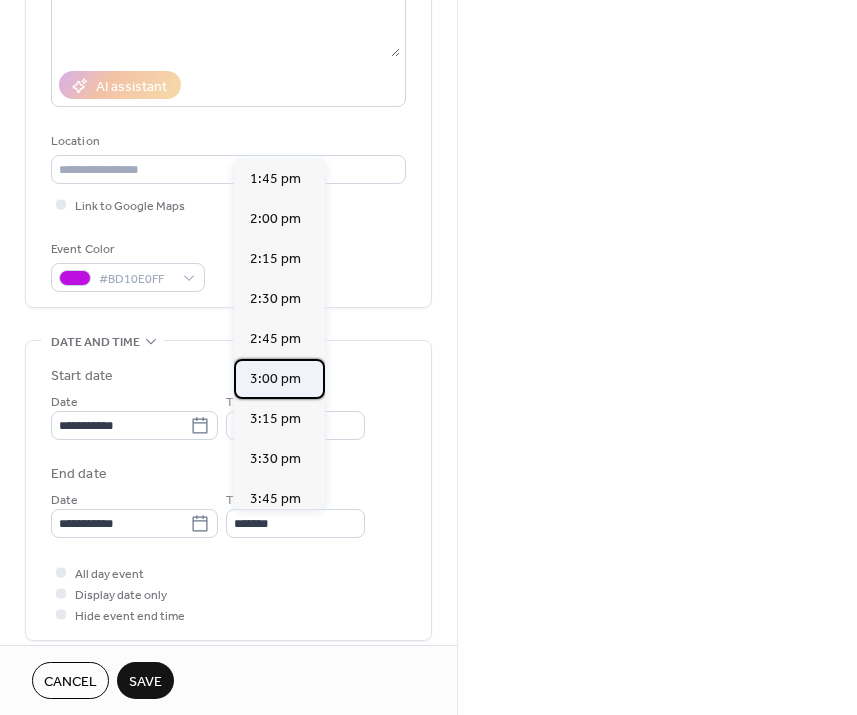 click on "3:00 pm" at bounding box center (275, 379) 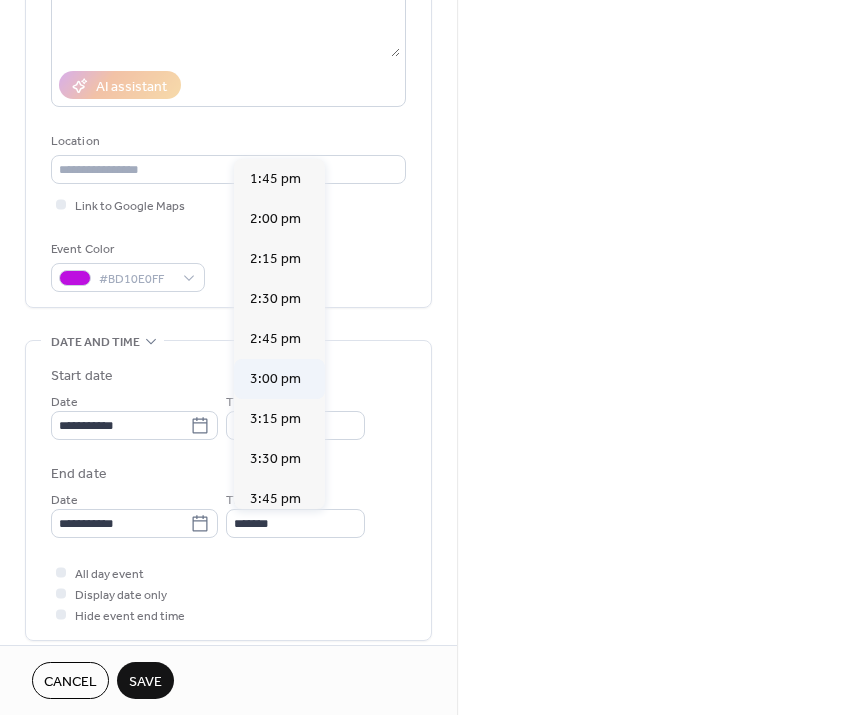 type on "*******" 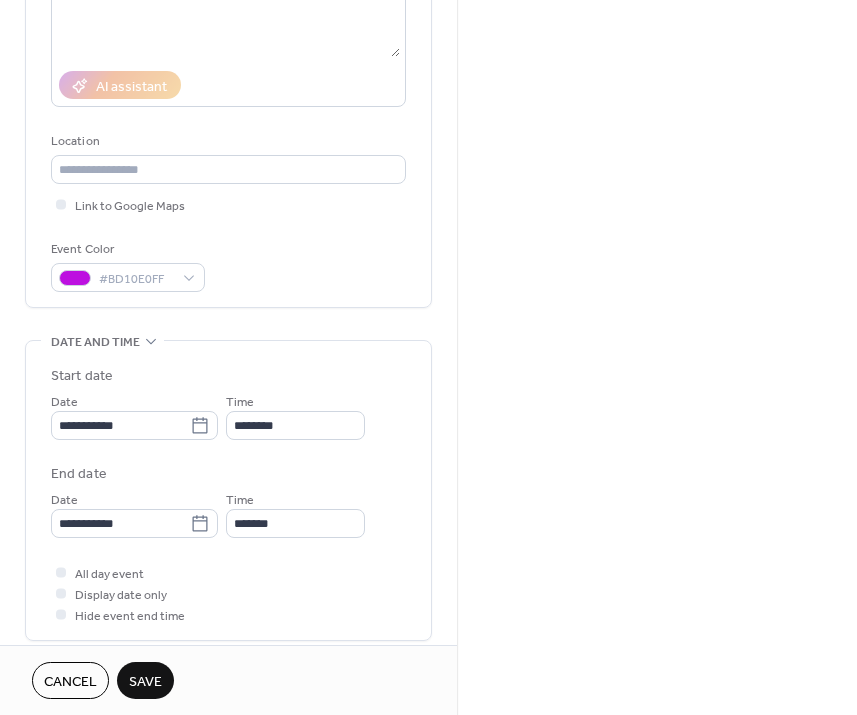 click on "Save" at bounding box center [145, 682] 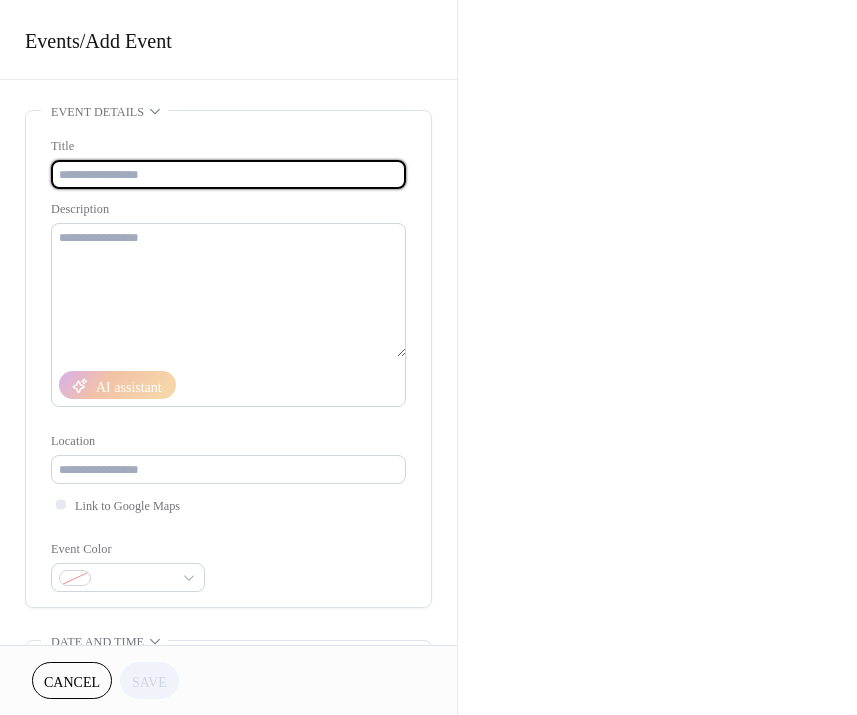 scroll, scrollTop: 0, scrollLeft: 0, axis: both 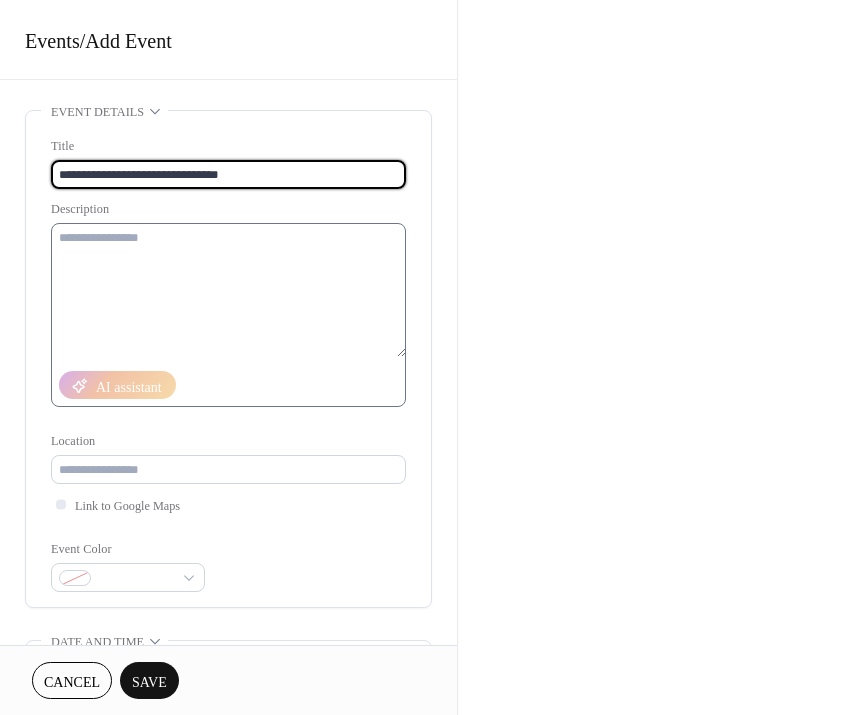 type on "**********" 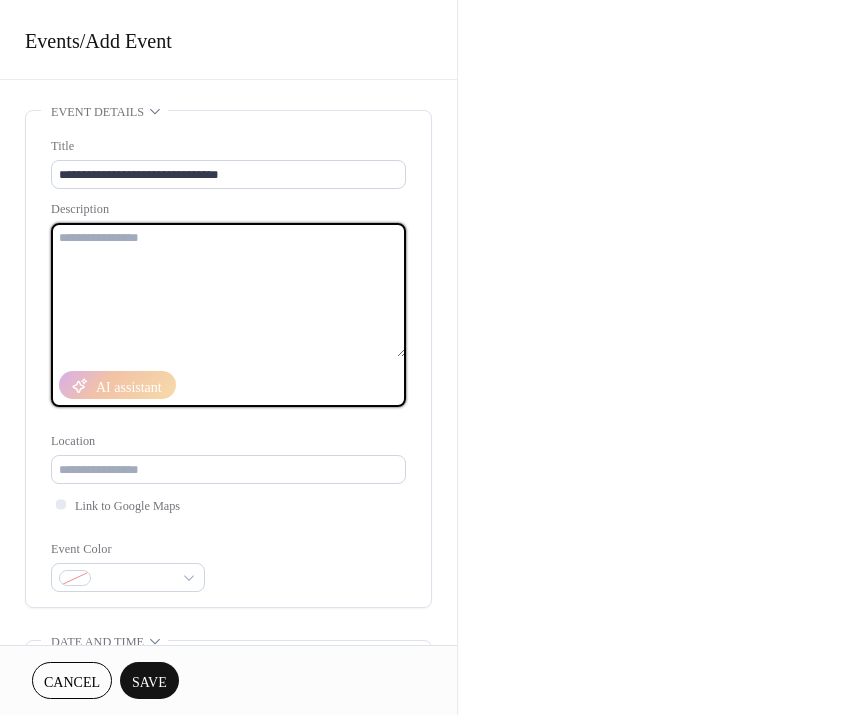 click at bounding box center (228, 290) 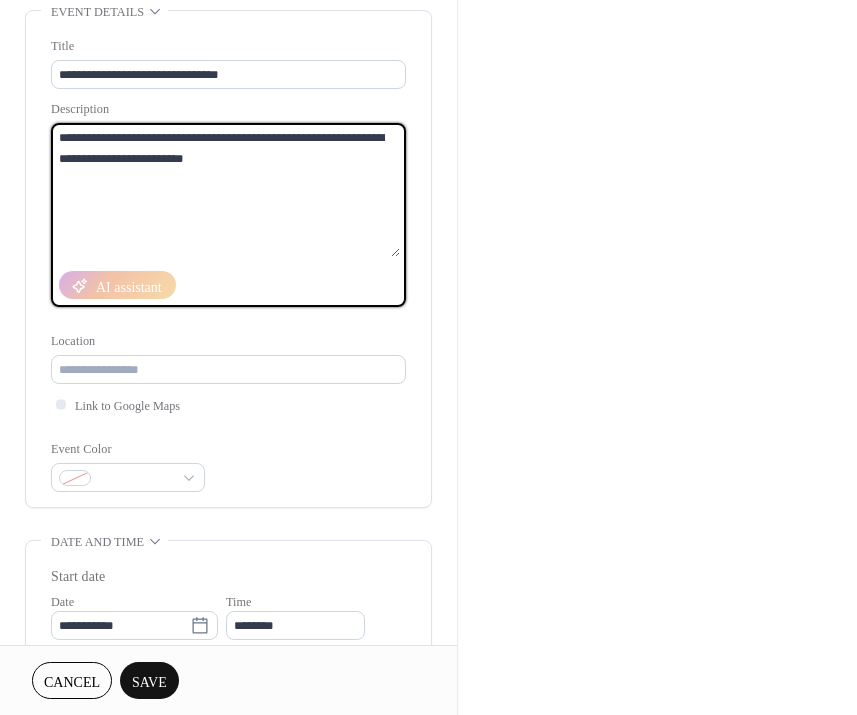 scroll, scrollTop: 200, scrollLeft: 0, axis: vertical 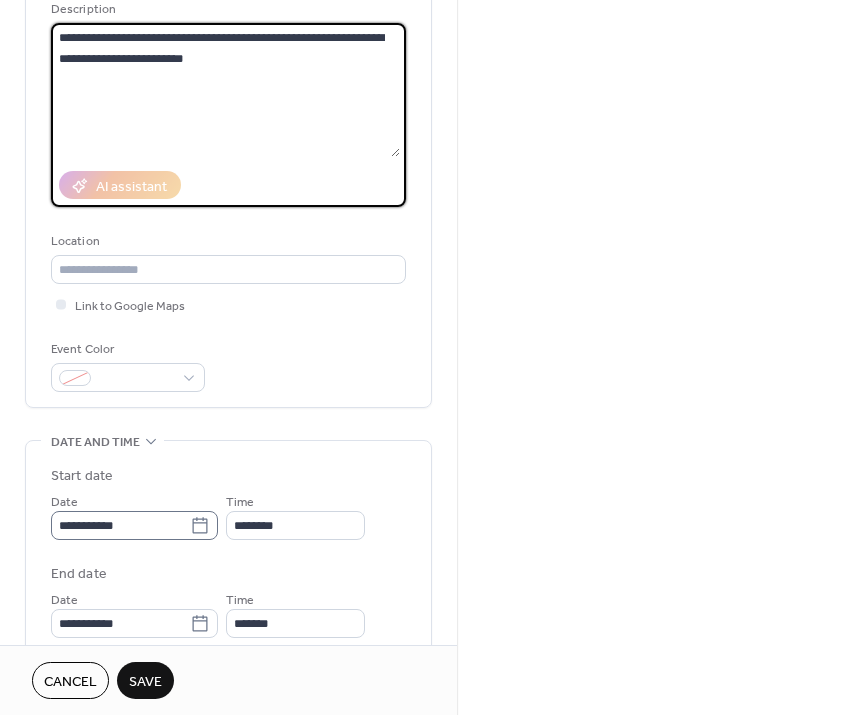 type on "**********" 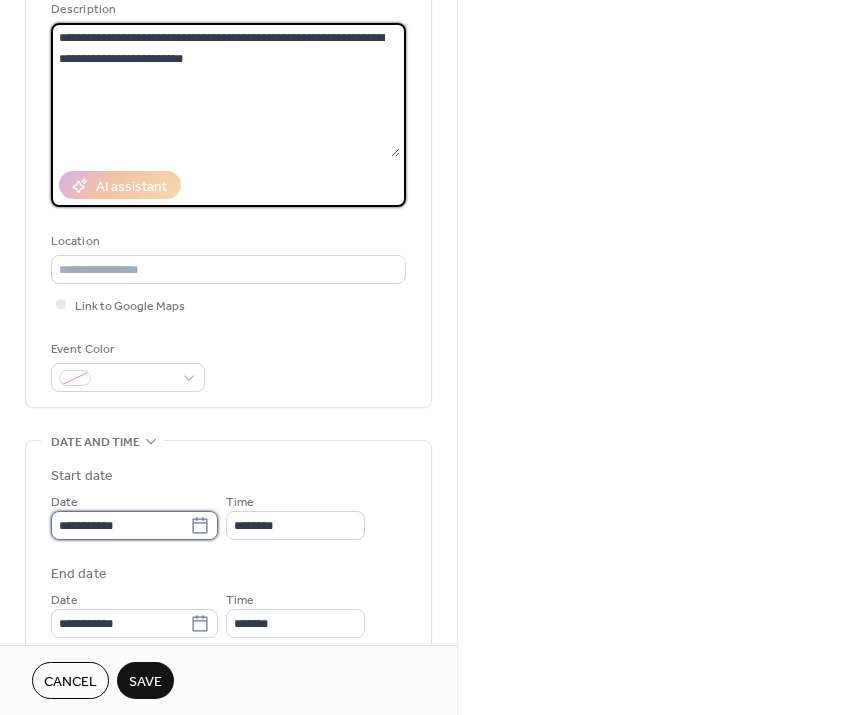 click on "**********" at bounding box center [120, 525] 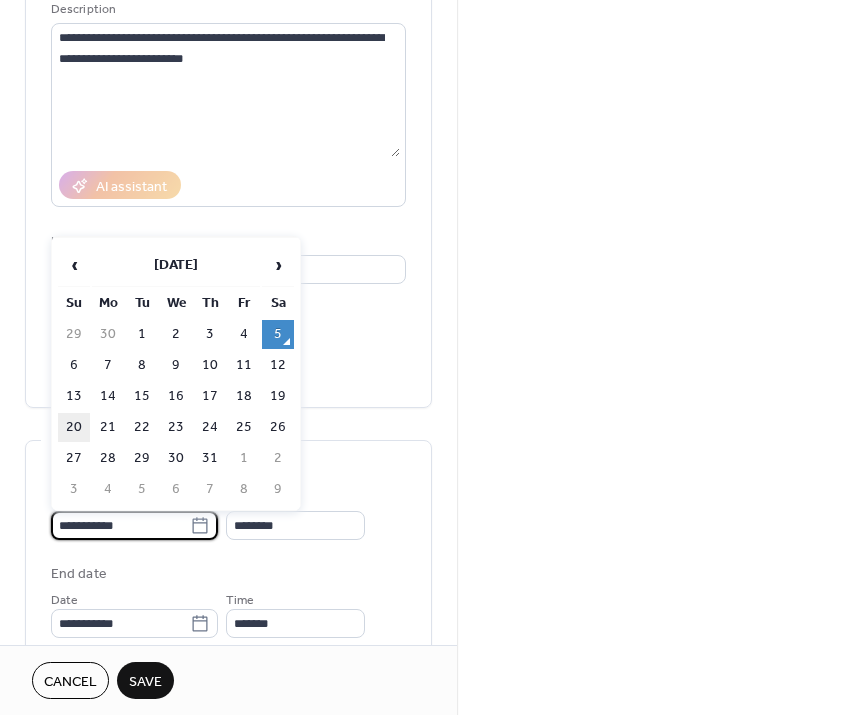 click on "20" at bounding box center (74, 427) 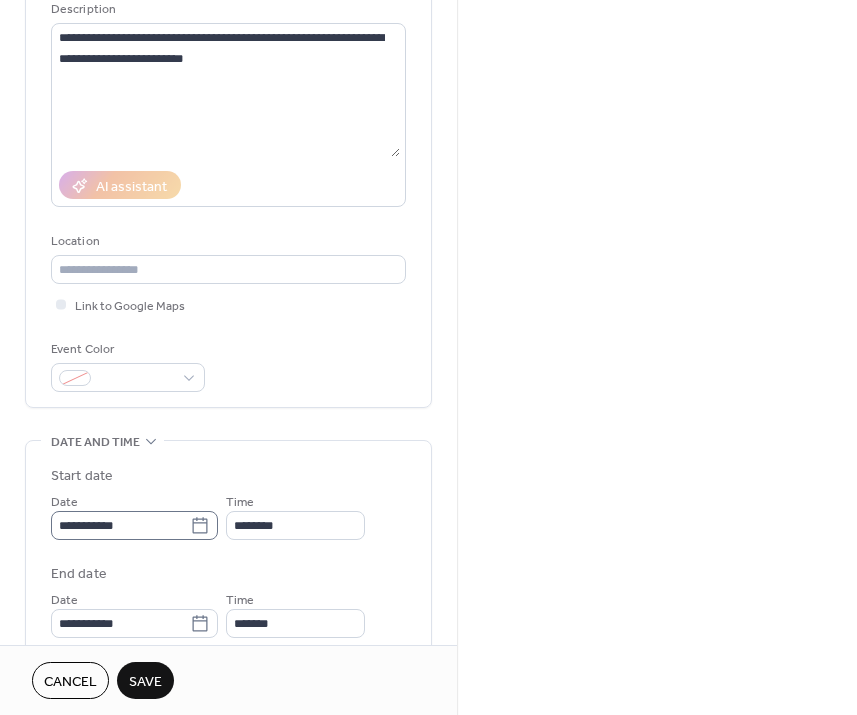 scroll, scrollTop: 1, scrollLeft: 0, axis: vertical 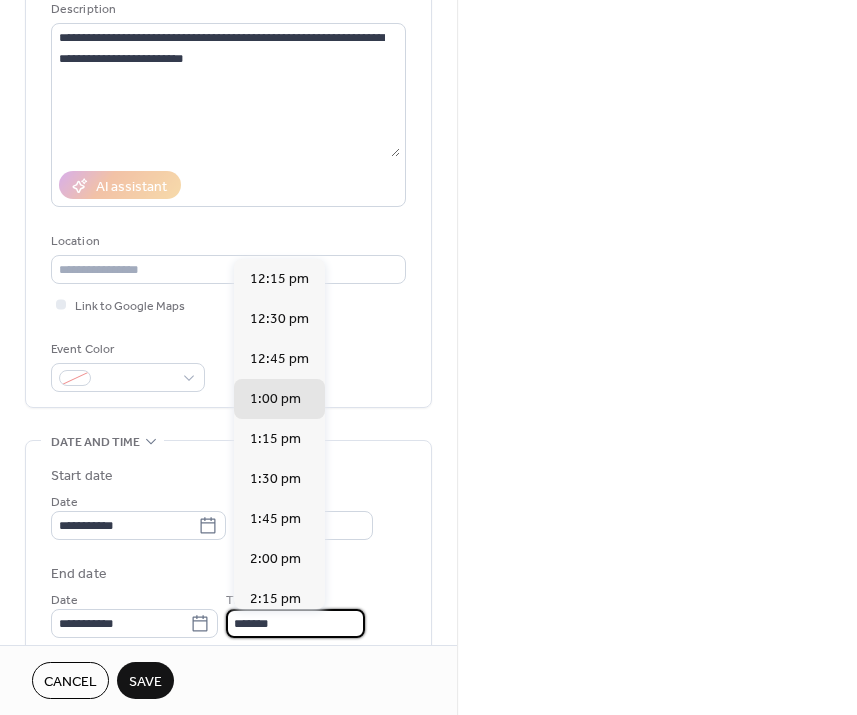 click on "*******" at bounding box center (295, 623) 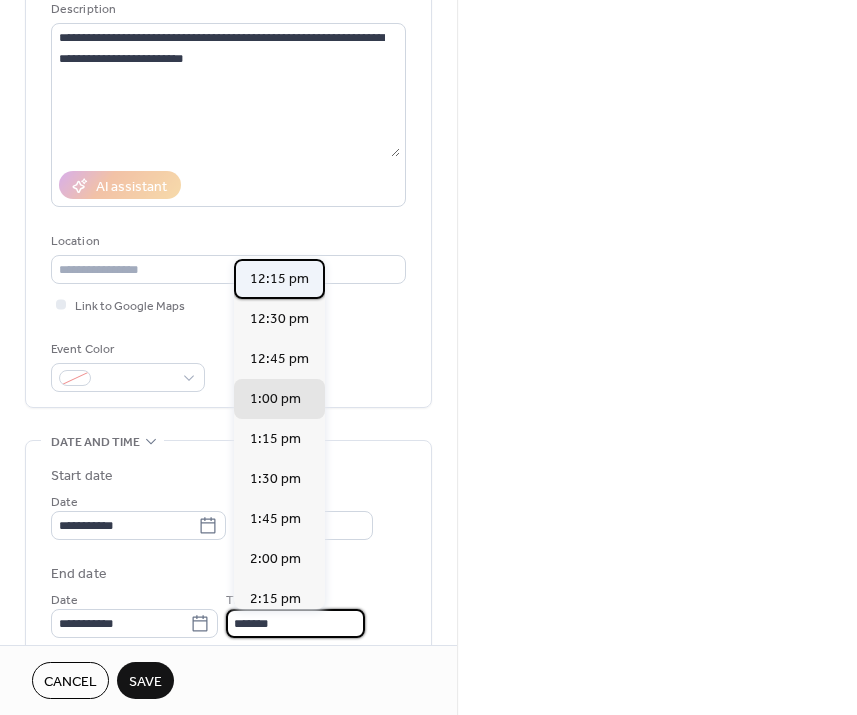 click on "12:15 pm" at bounding box center [279, 279] 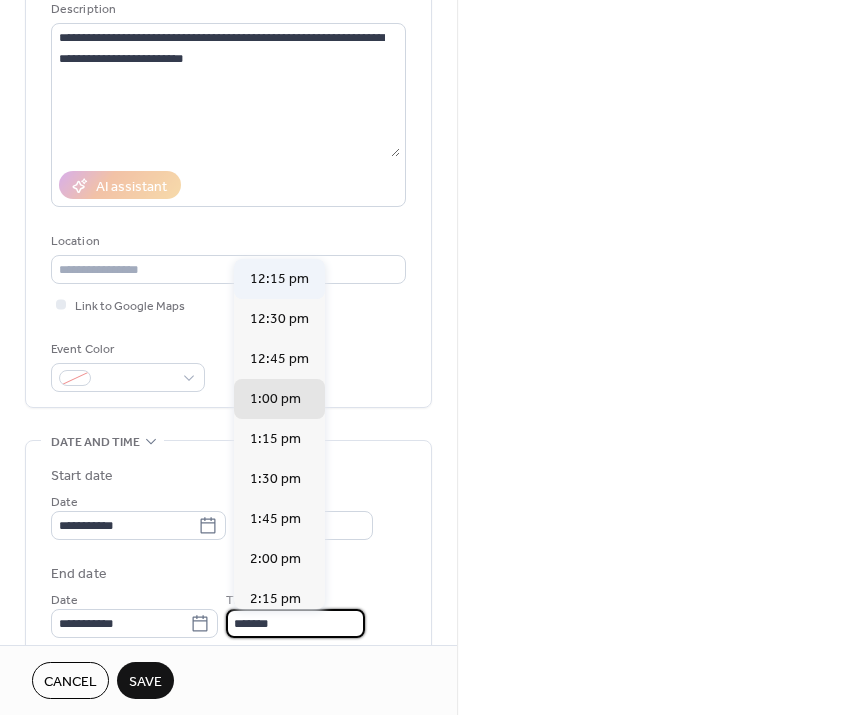 type on "********" 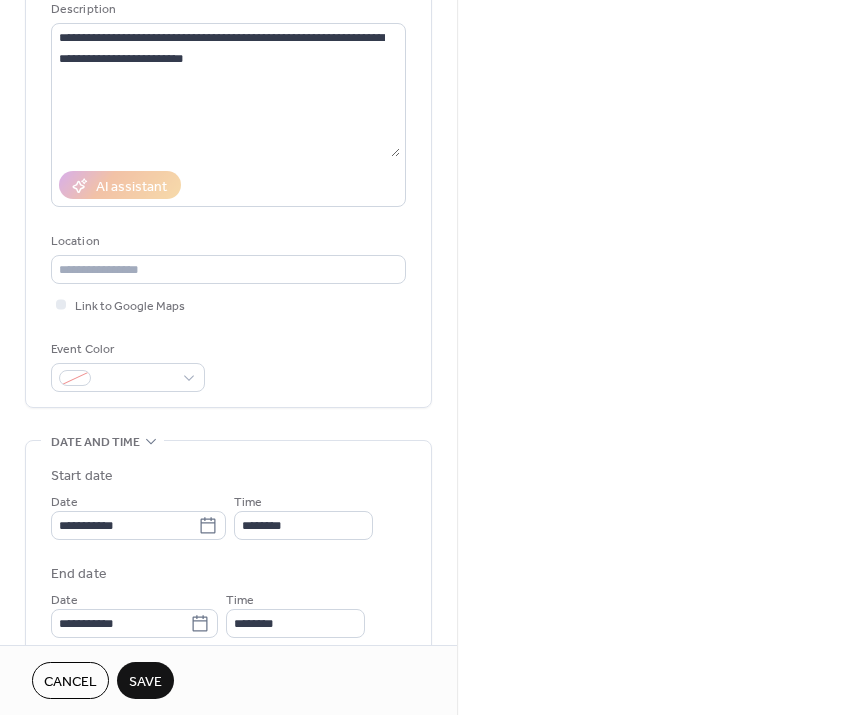 click on "**********" at bounding box center [228, 590] 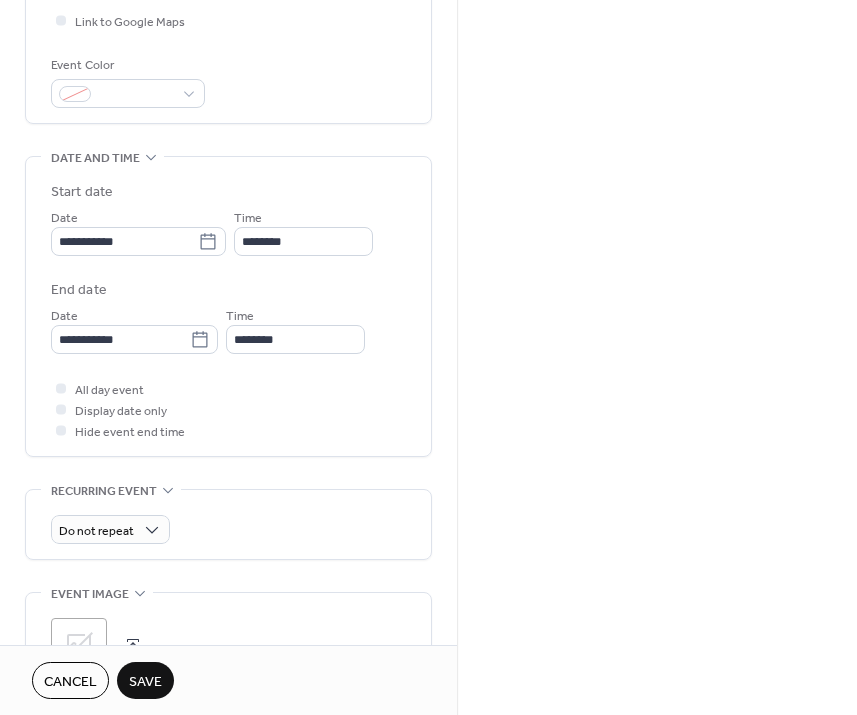 scroll, scrollTop: 500, scrollLeft: 0, axis: vertical 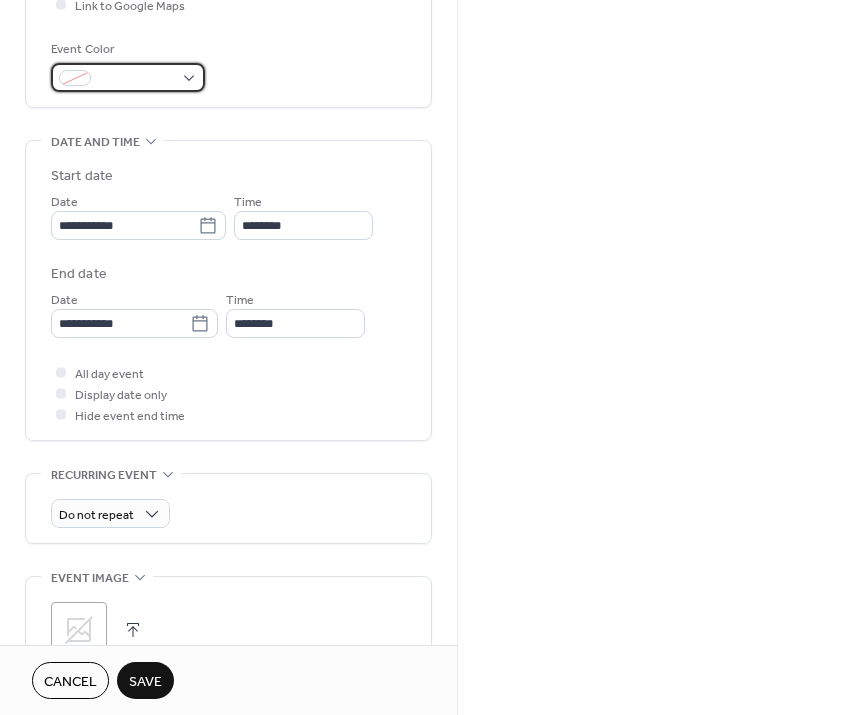 click at bounding box center (128, 77) 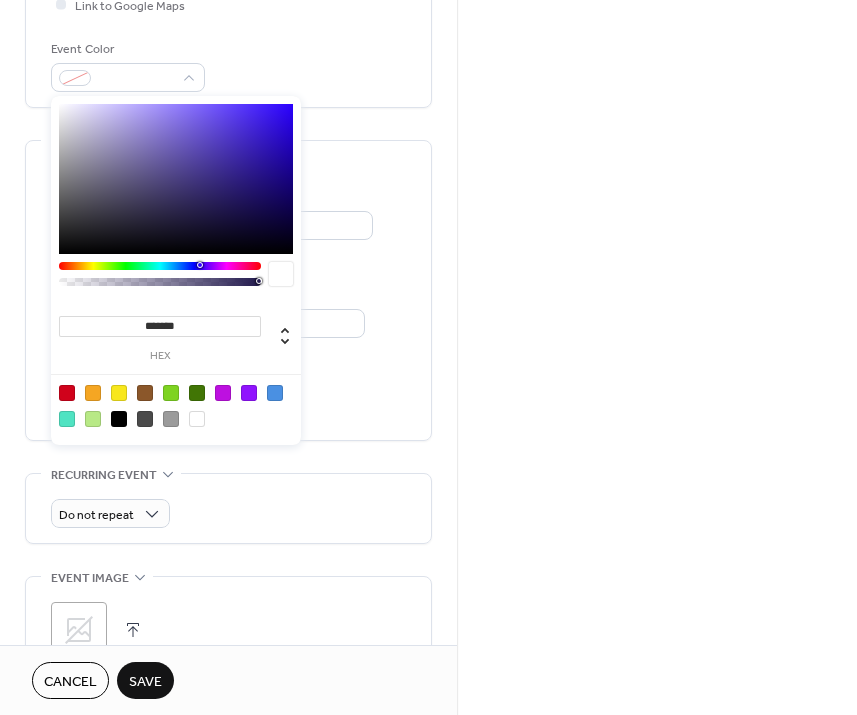 click at bounding box center (119, 393) 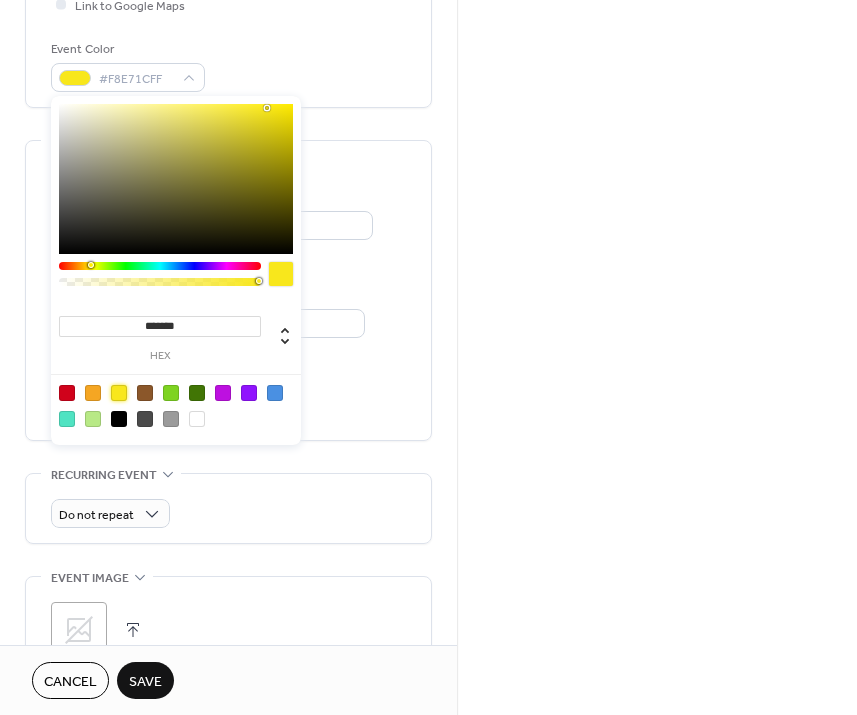 click on "**********" at bounding box center (228, 253) 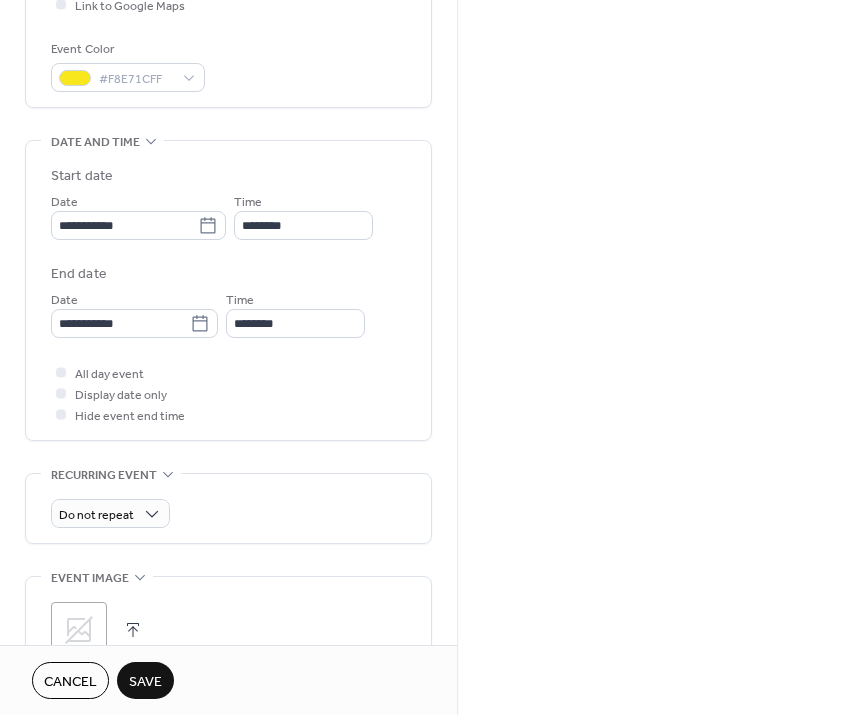 click on "Save" at bounding box center [145, 682] 